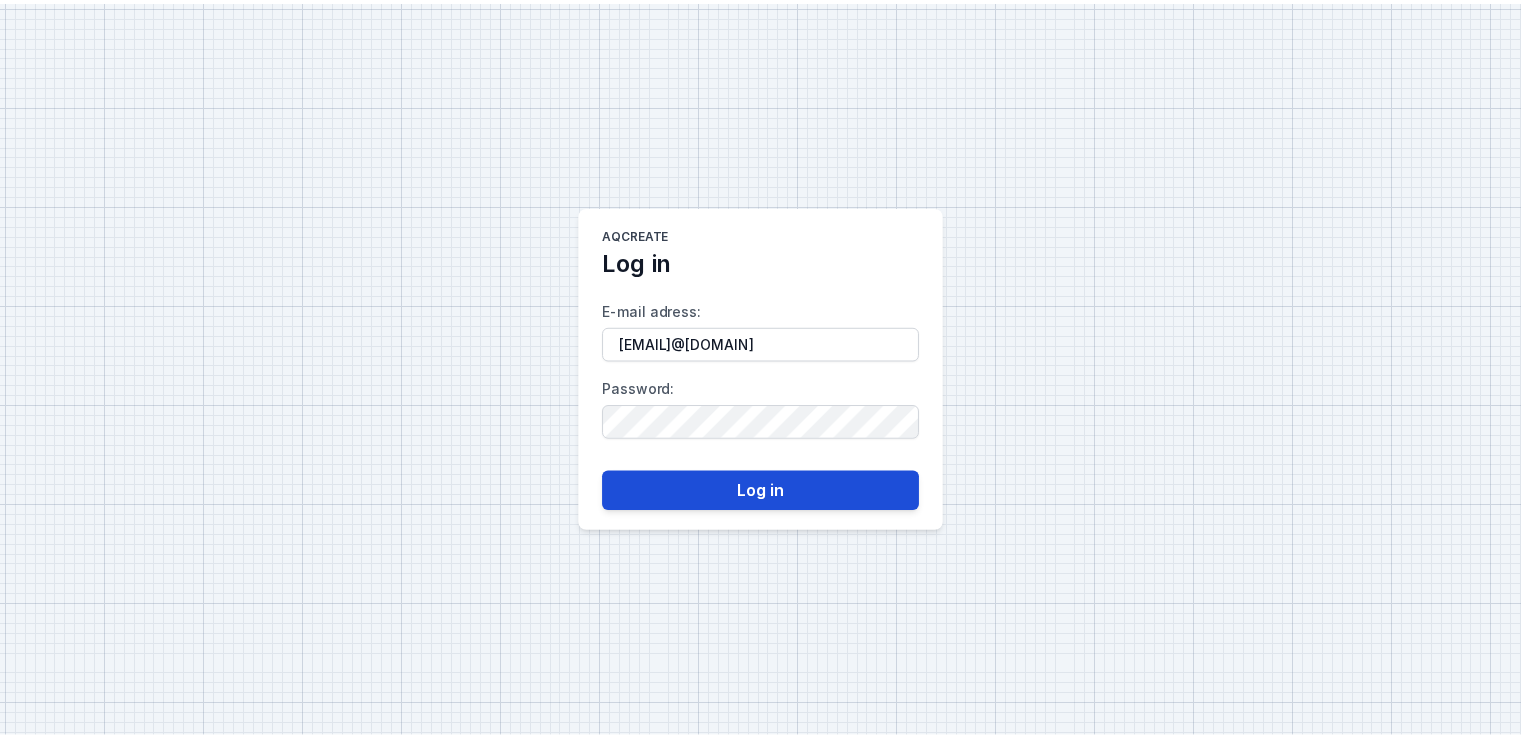 scroll, scrollTop: 0, scrollLeft: 0, axis: both 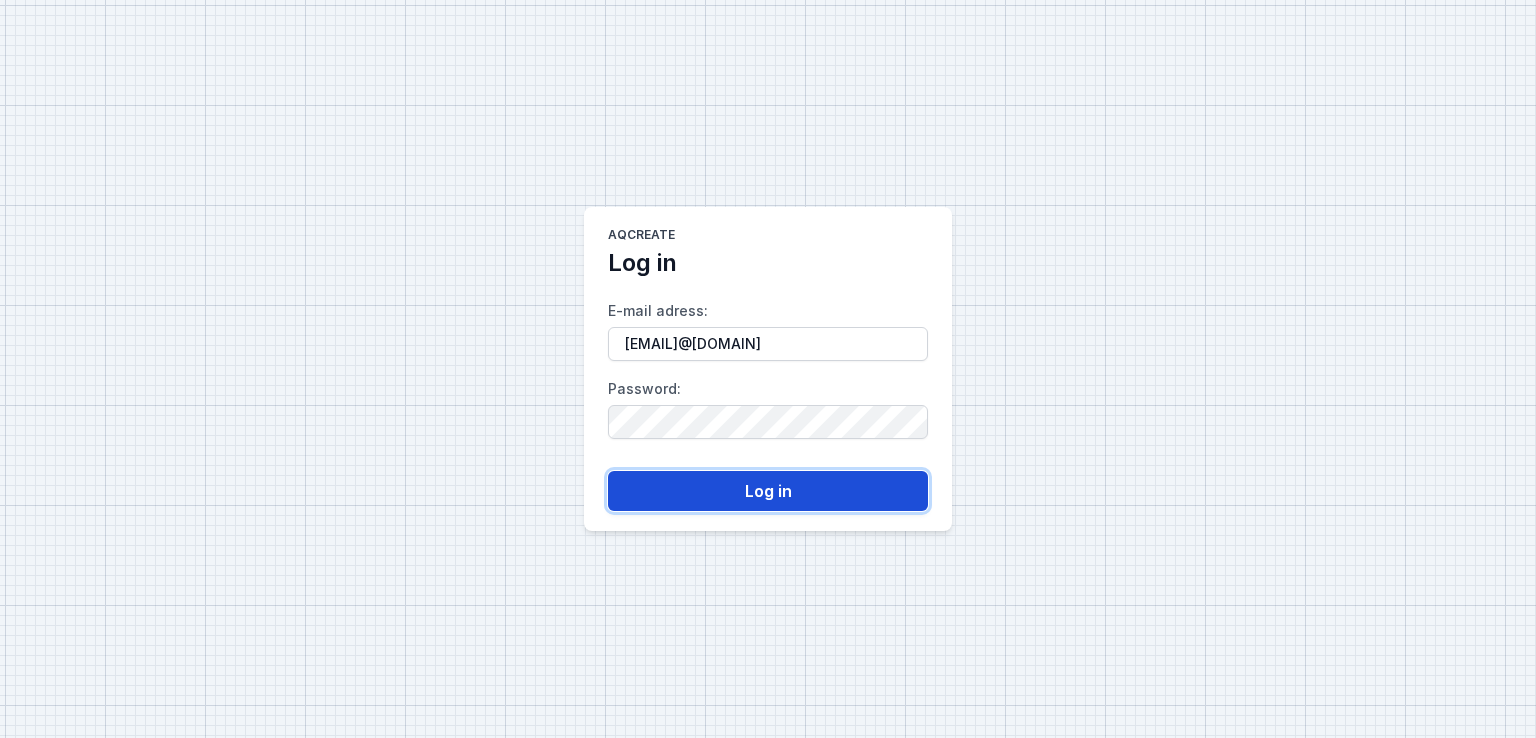 click on "Log in" at bounding box center [768, 491] 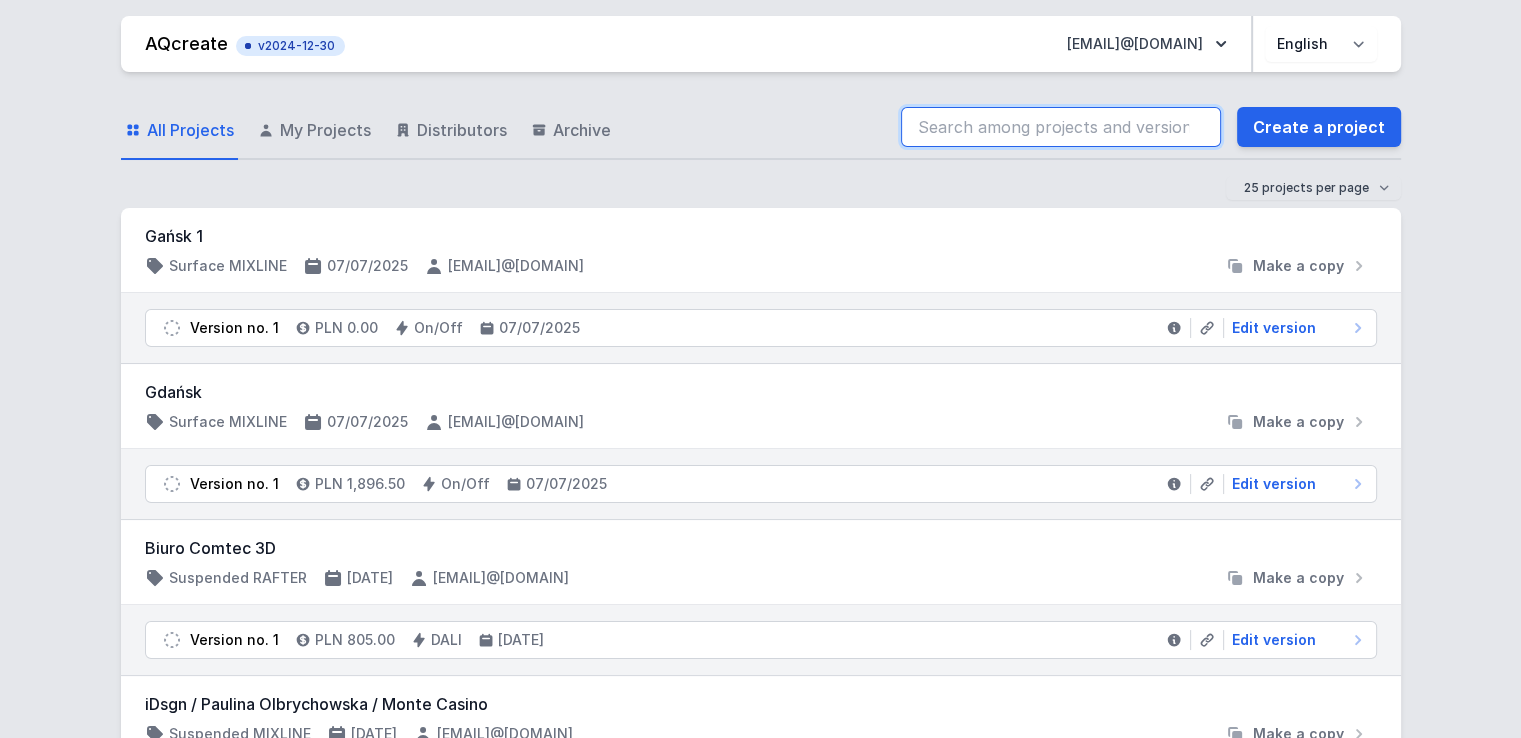 click at bounding box center [1061, 127] 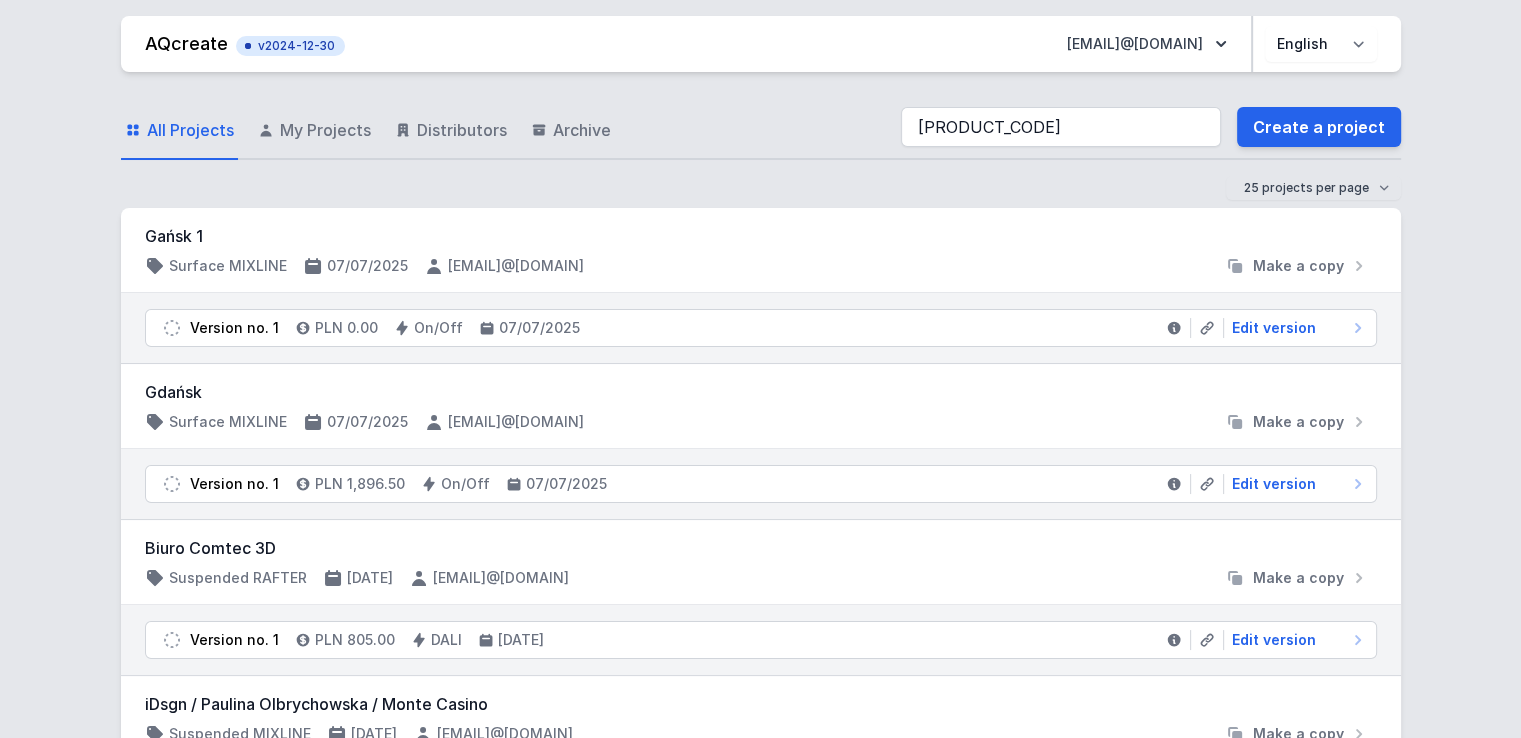 click on "All Projects My Projects Distributors Archive [PRODUCT_CODE] Create a project 25 projects per page 50 projects per page 100 projects per page" at bounding box center (761, 152) 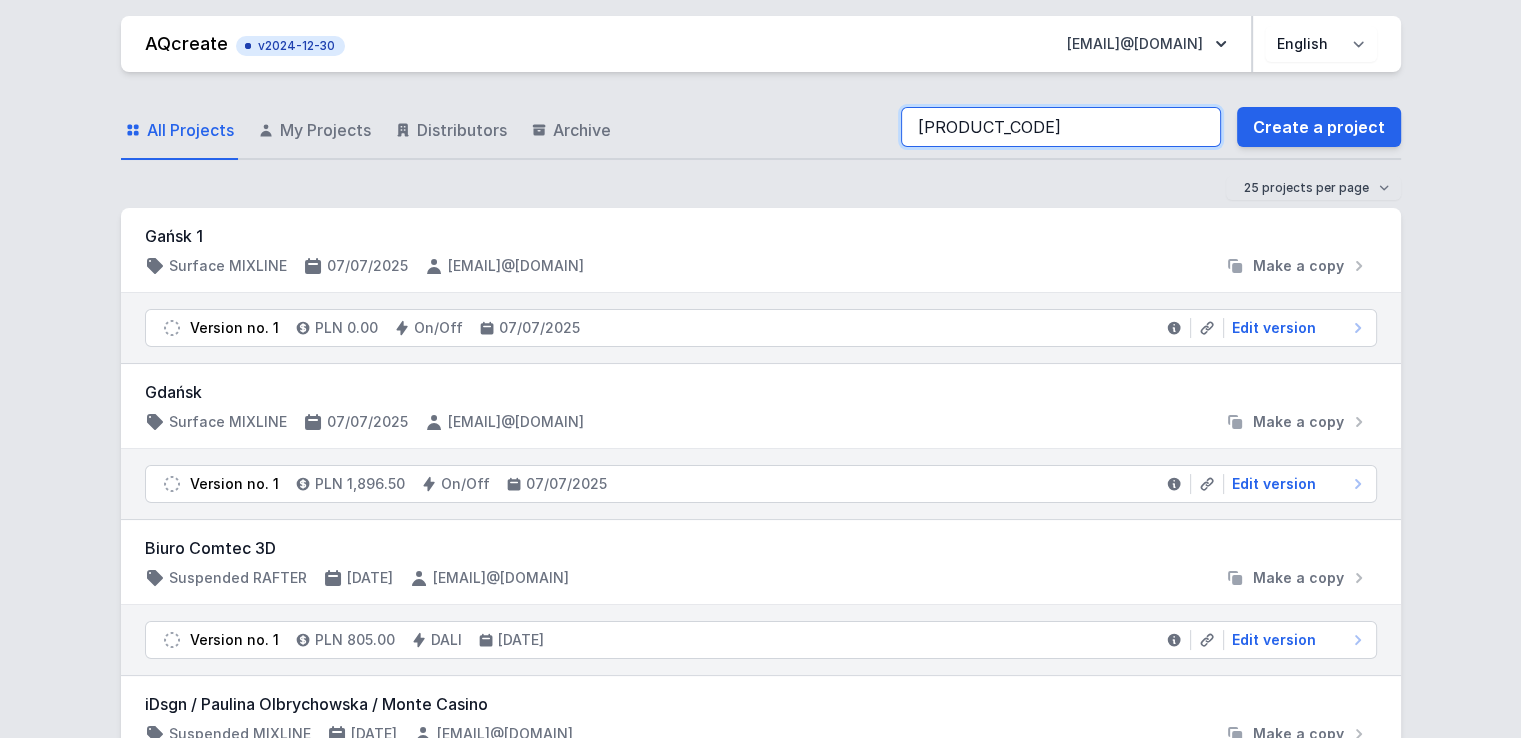 click on "[PRODUCT_CODE]" at bounding box center (1061, 127) 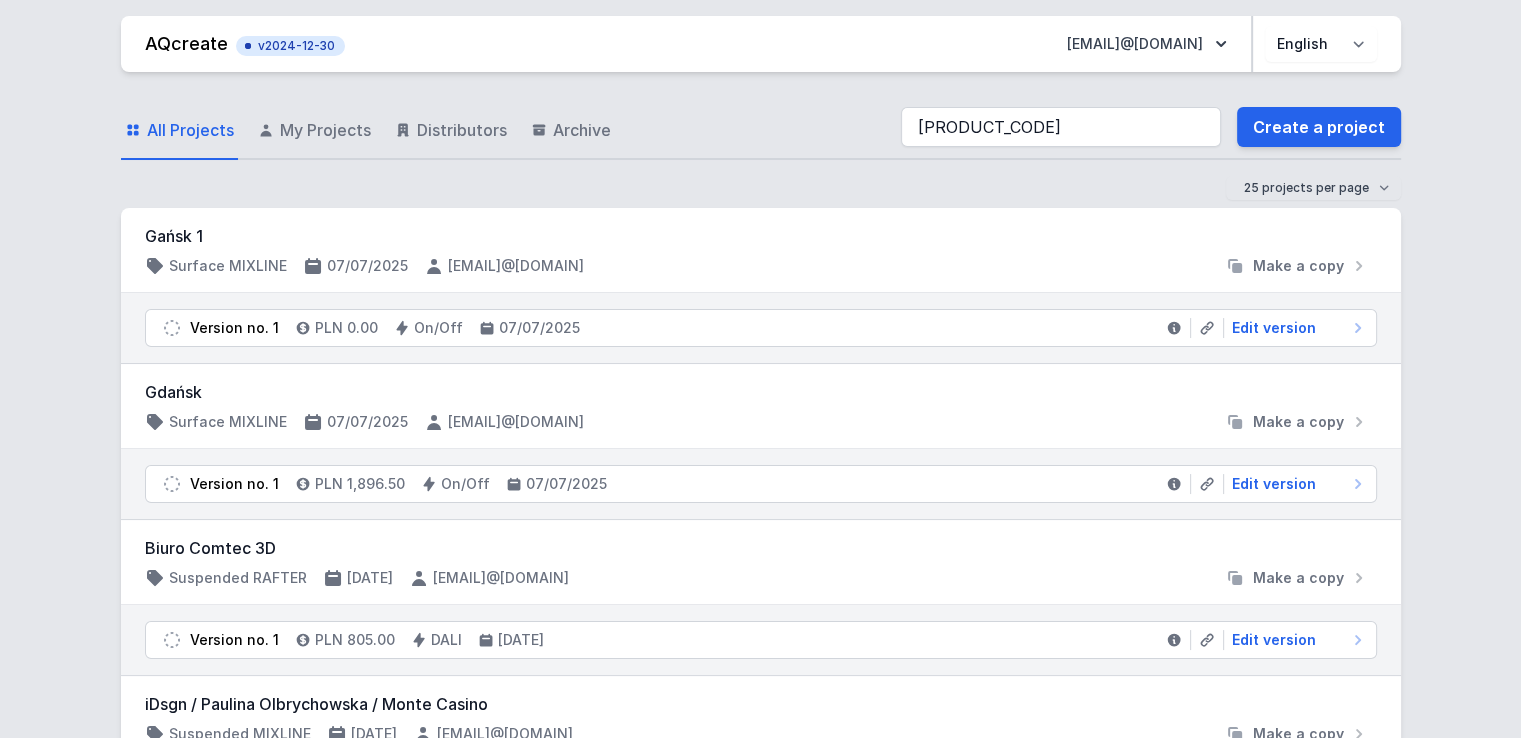 click on "[CITY] 1 Surface MIXLINE [DATE] [EMAIL]@[DOMAIN] Make a copy" at bounding box center (761, 250) 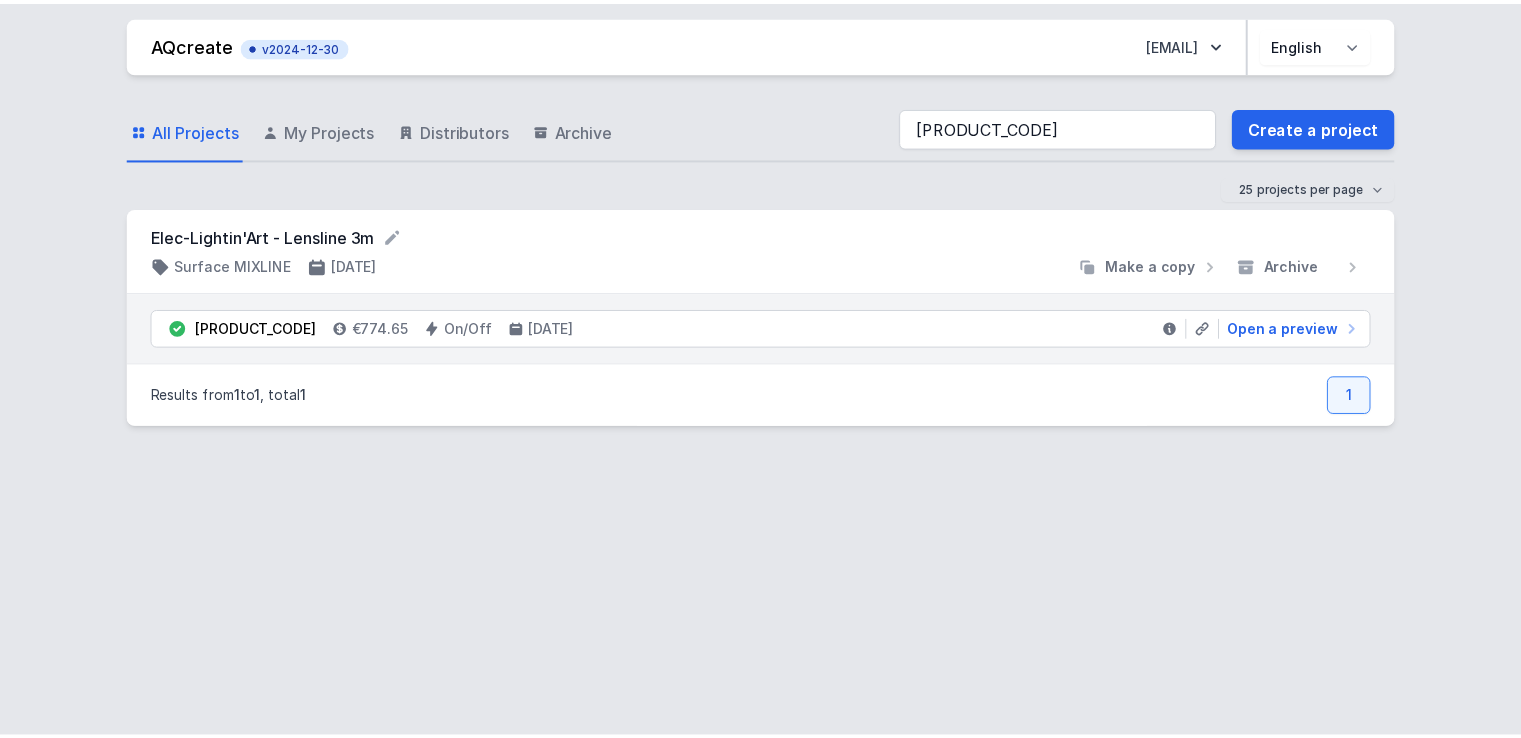 scroll, scrollTop: 0, scrollLeft: 0, axis: both 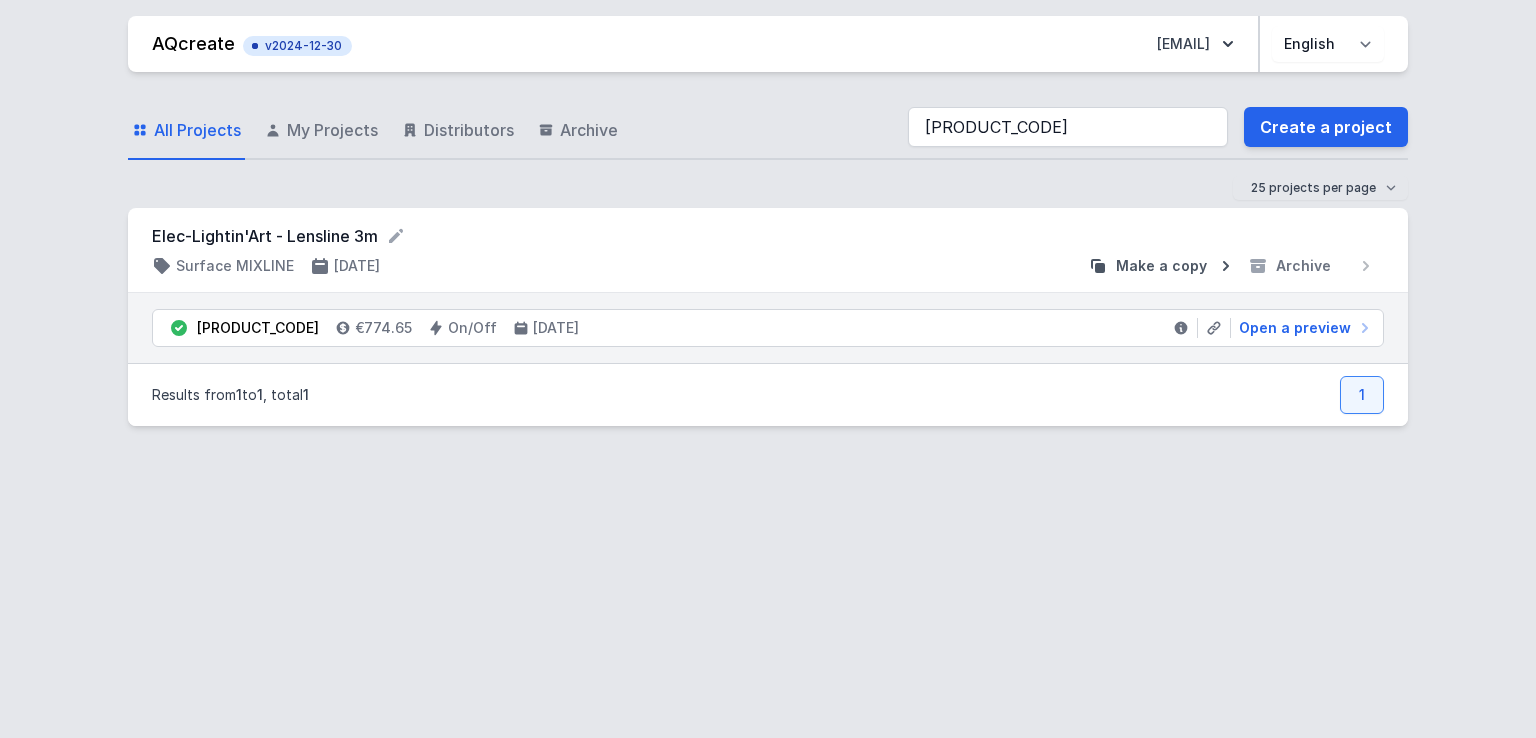 click on "Make a copy" at bounding box center (1161, 266) 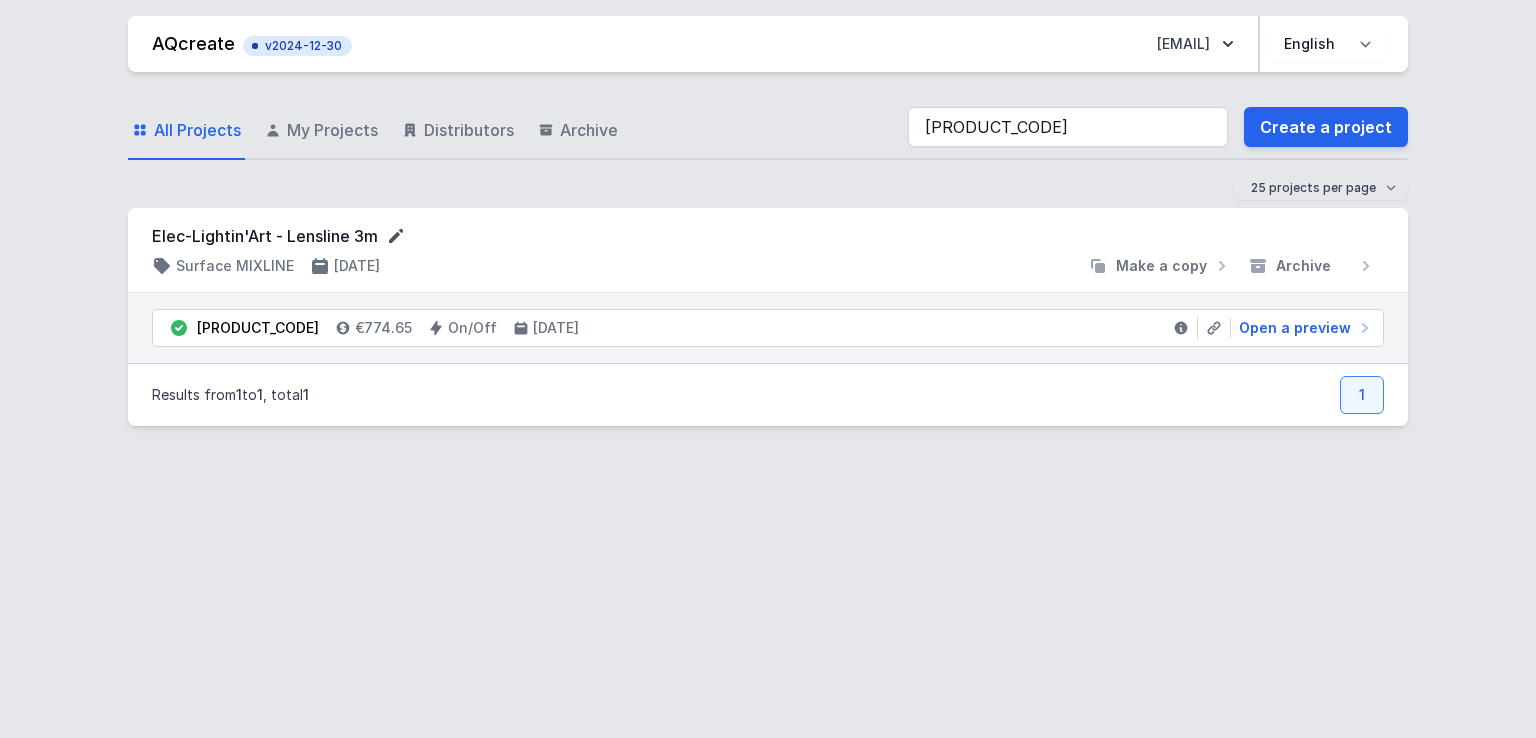 click at bounding box center (396, 236) 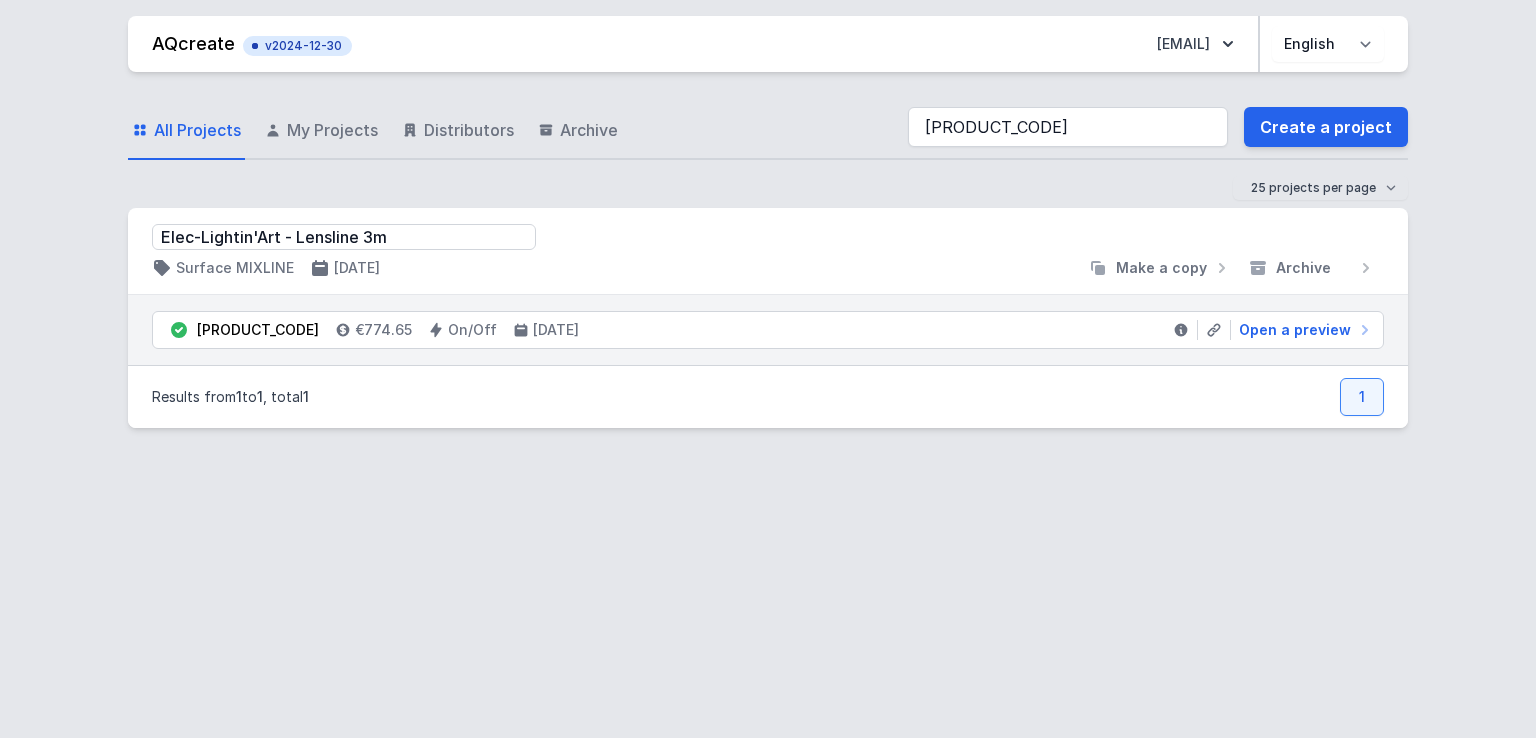 click on "Elec-Lightin'Art - Lensline 3m" at bounding box center [768, 237] 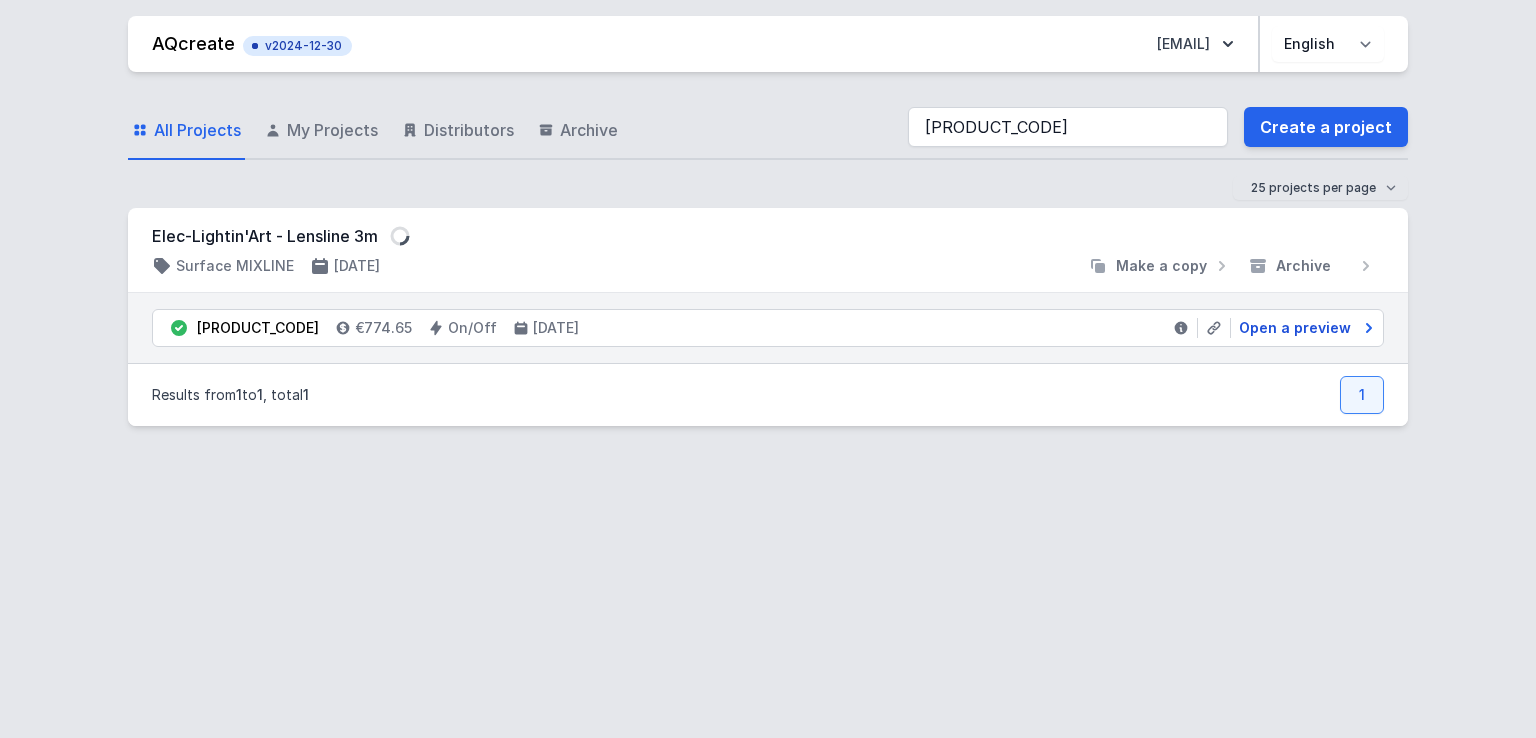 click on "Open a preview" at bounding box center [1295, 328] 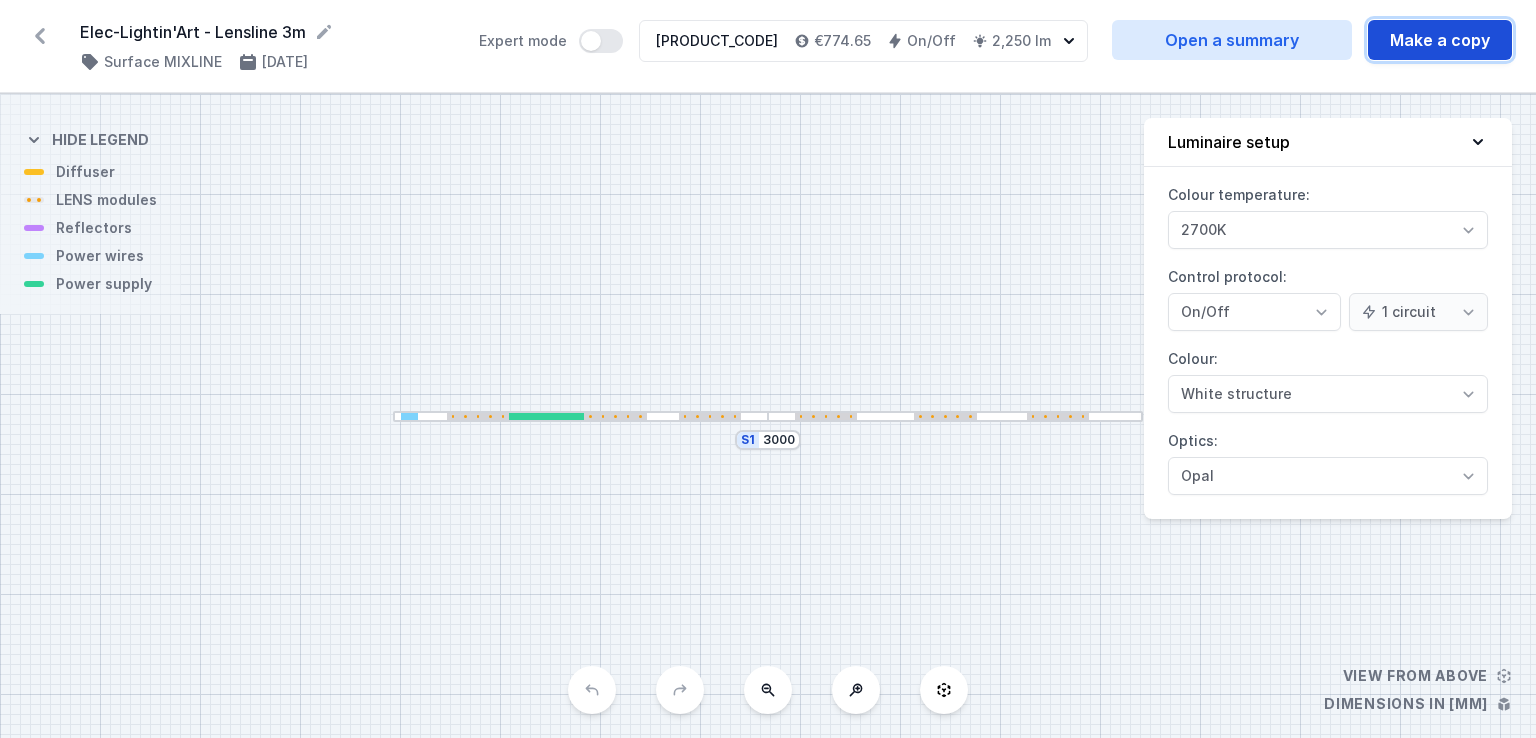 click on "Make a copy" at bounding box center (1440, 40) 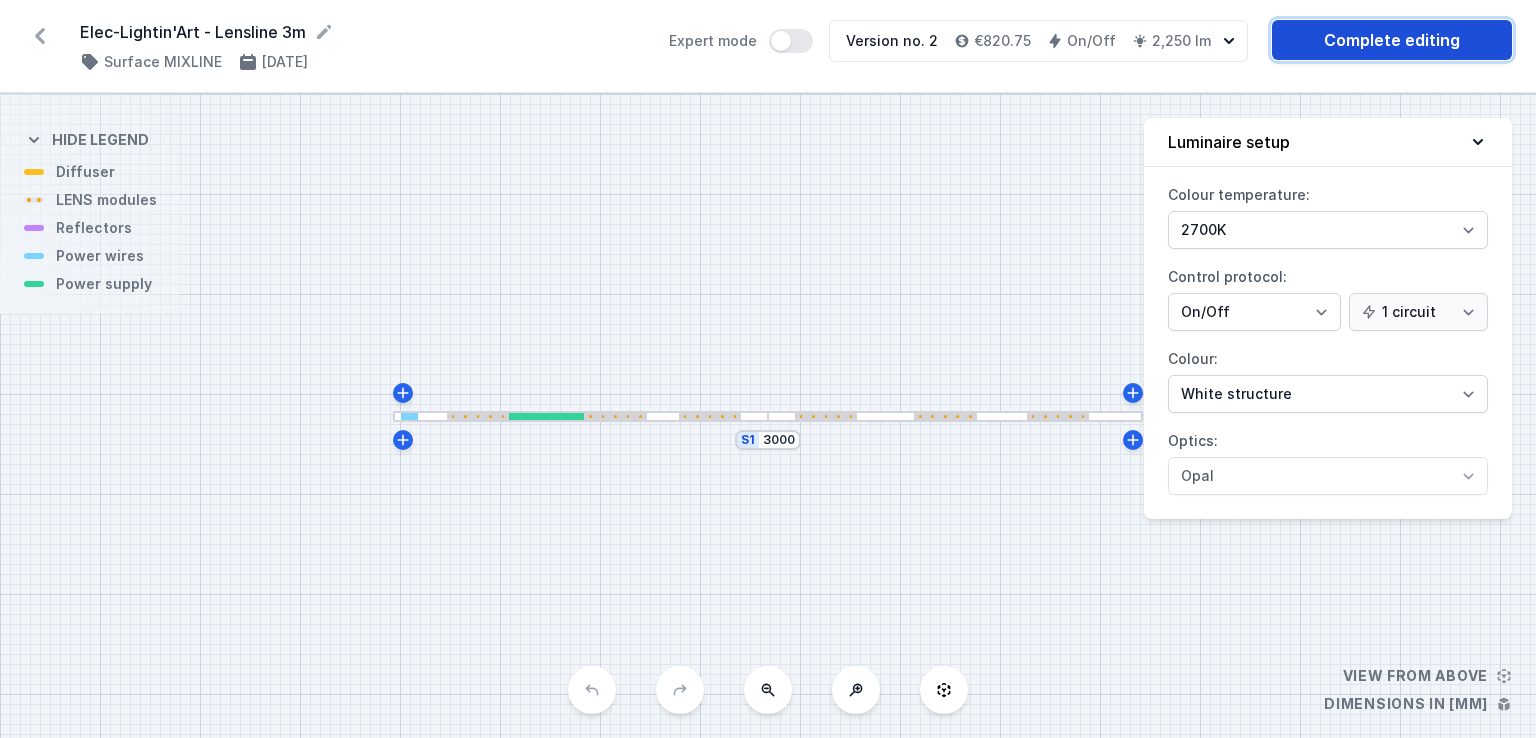 click on "Complete editing" at bounding box center (1392, 40) 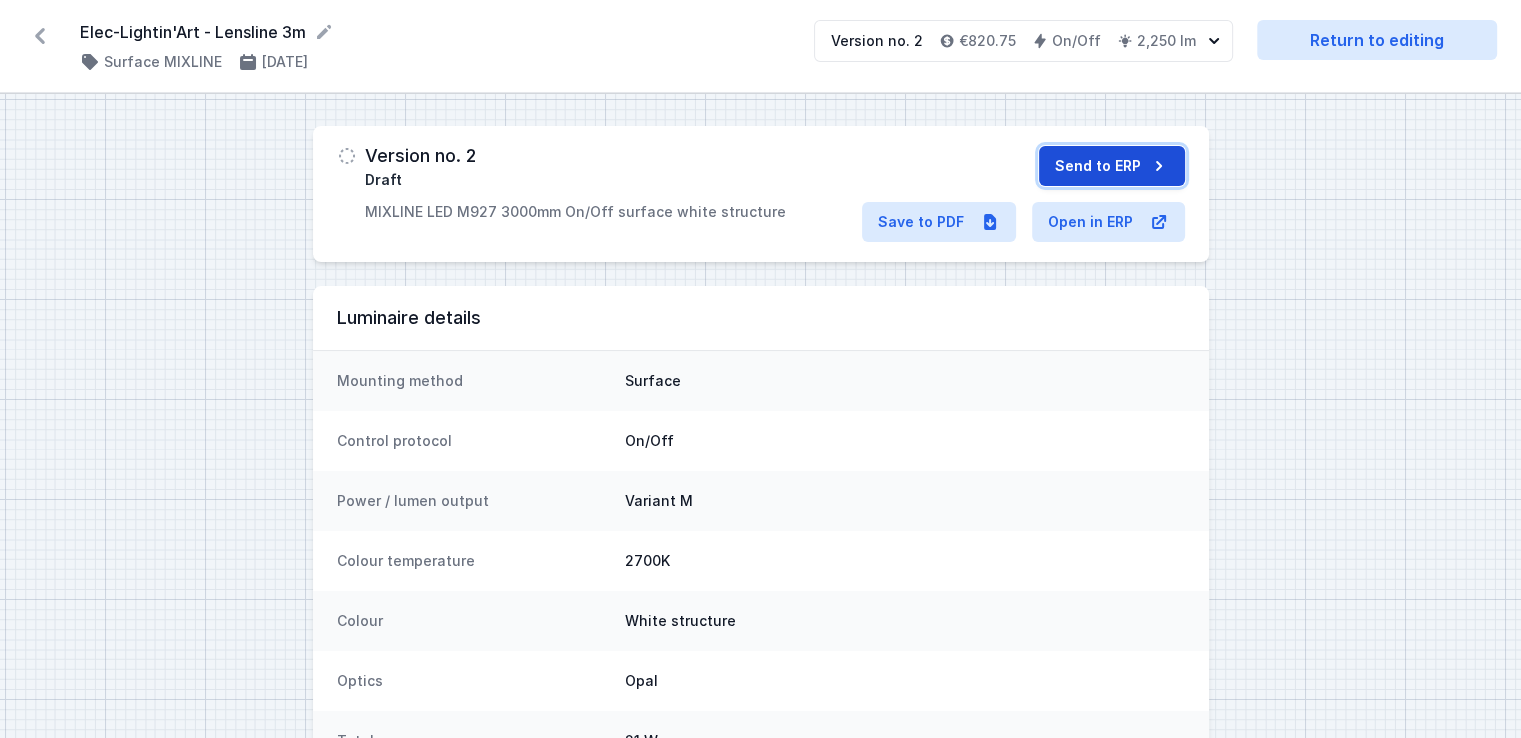 click on "Send to ERP" at bounding box center [1112, 166] 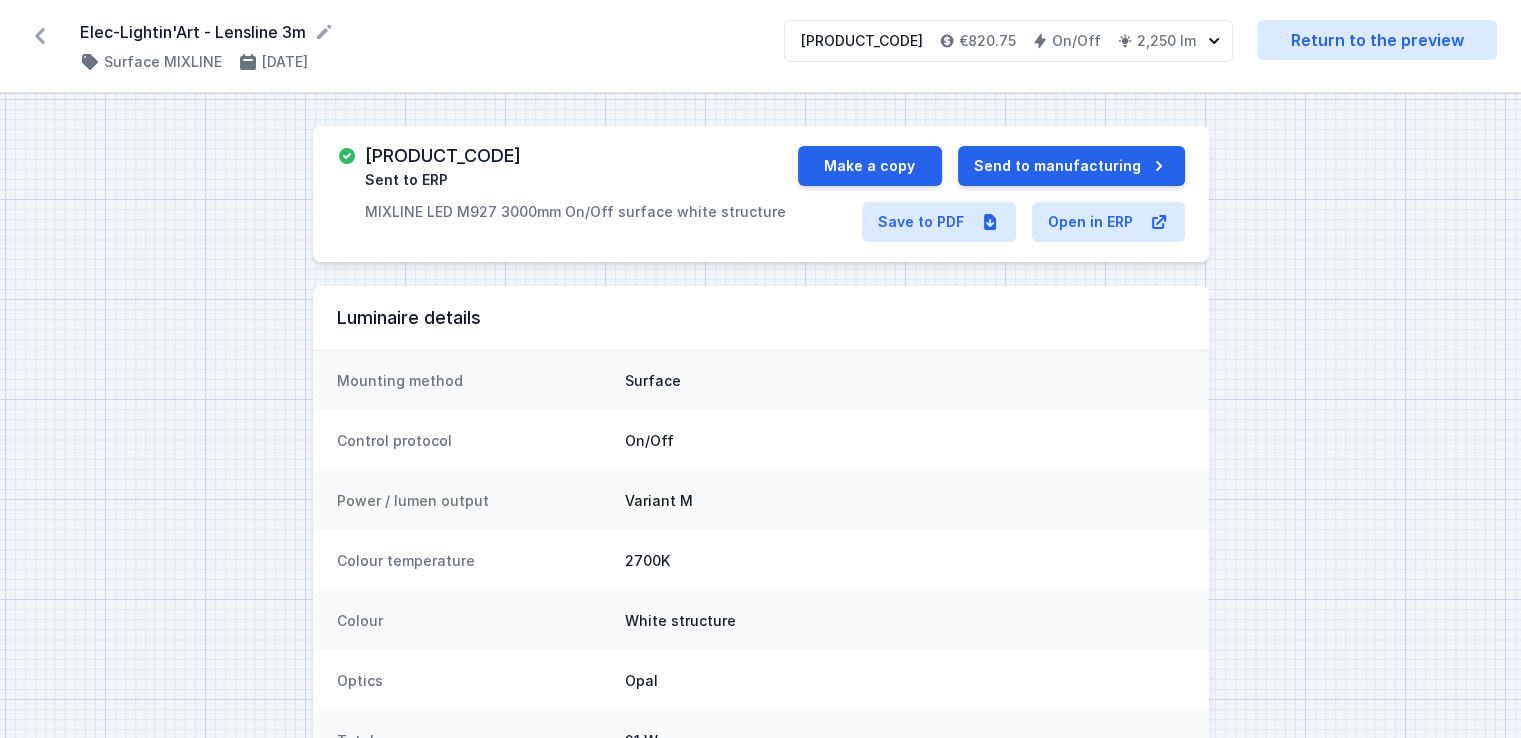 drag, startPoint x: 558, startPoint y: 155, endPoint x: 360, endPoint y: 157, distance: 198.0101 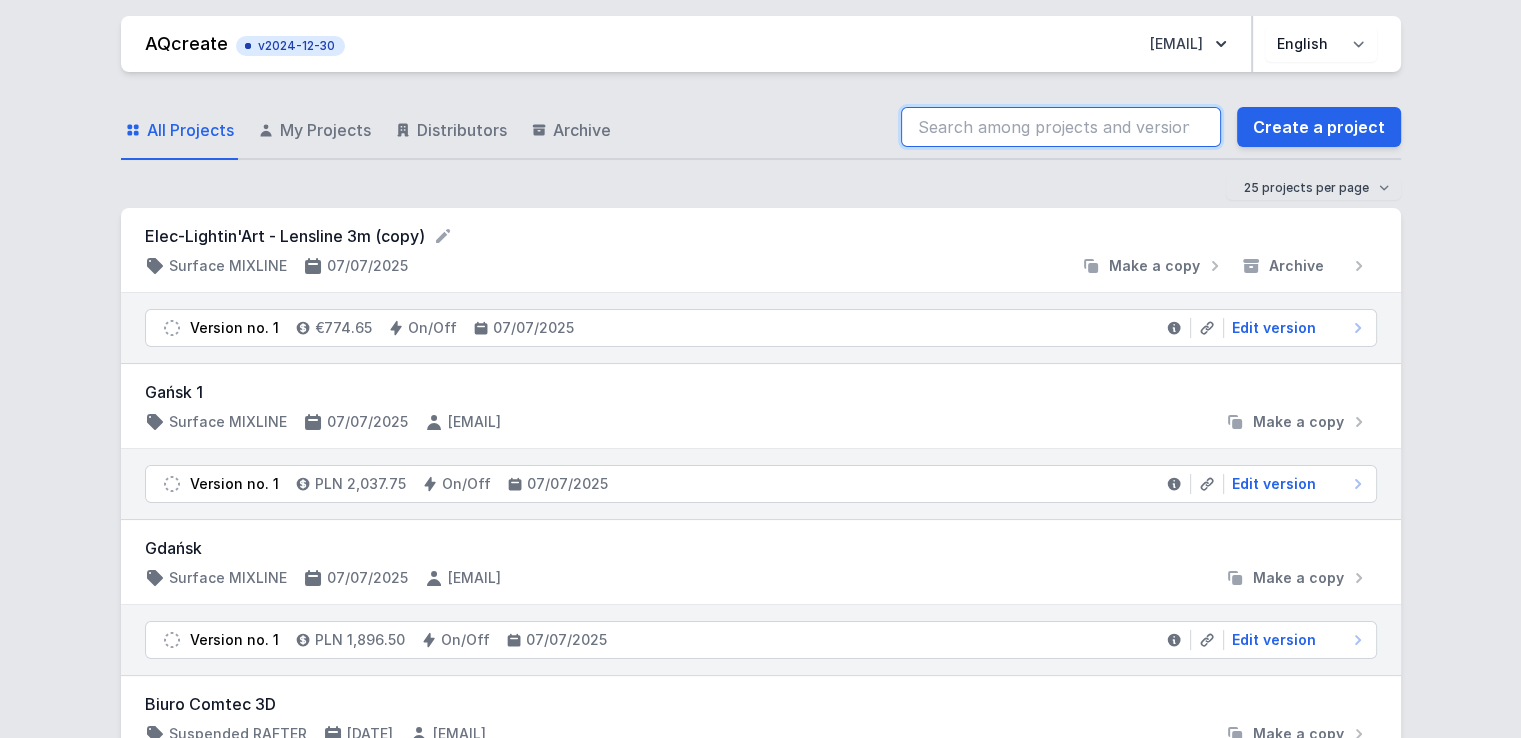click at bounding box center [1061, 127] 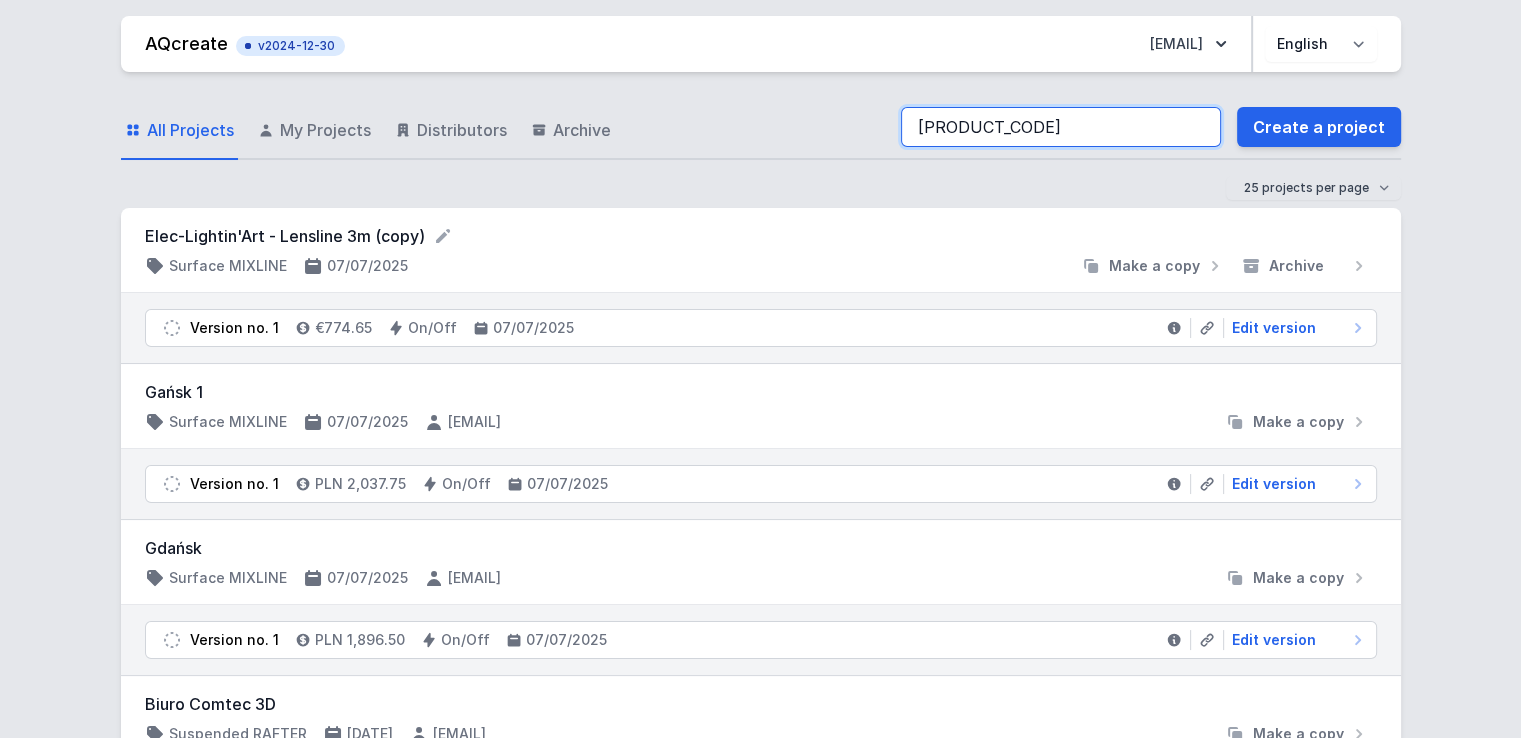 type on "0201-M927-23086-13" 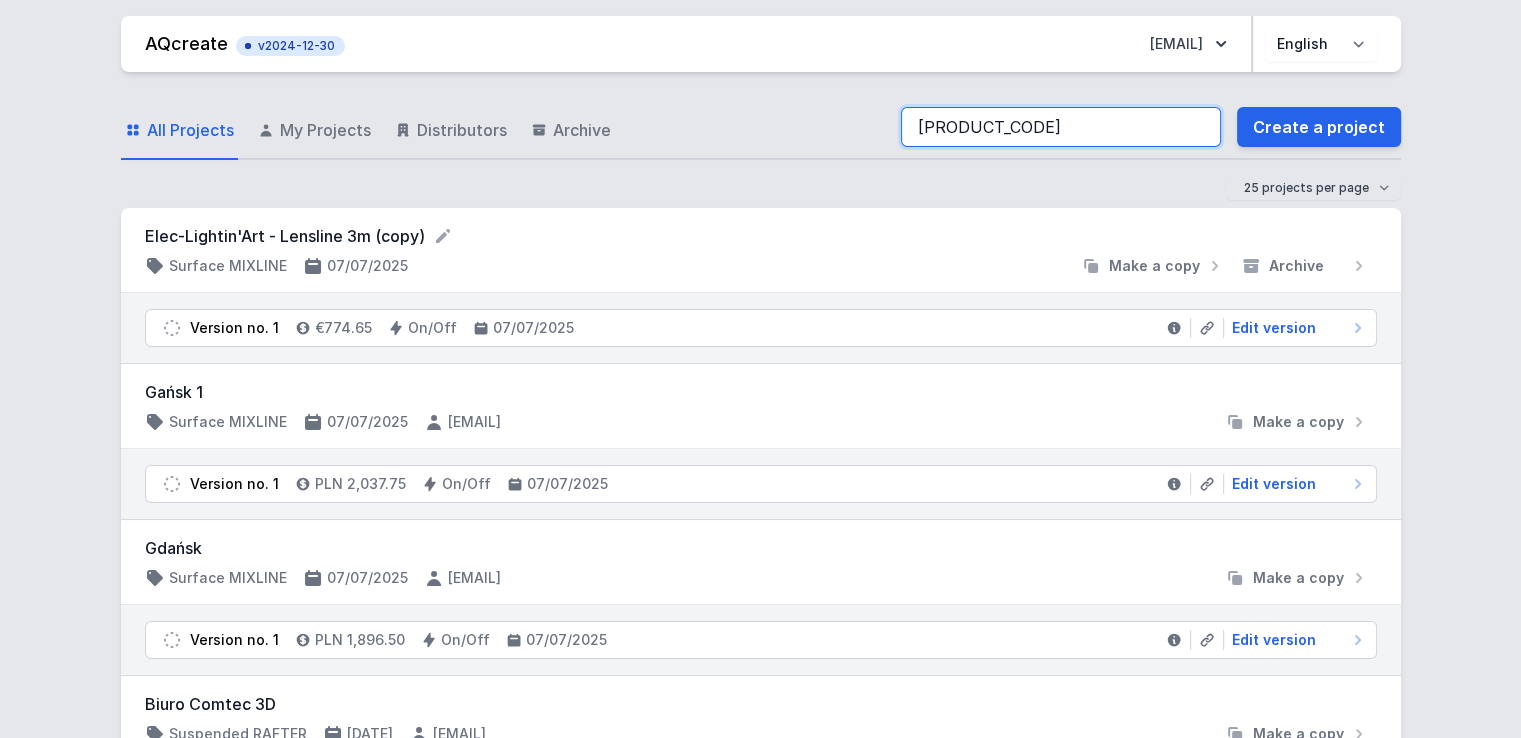 click on "0201-M927-23086-13" at bounding box center [1061, 127] 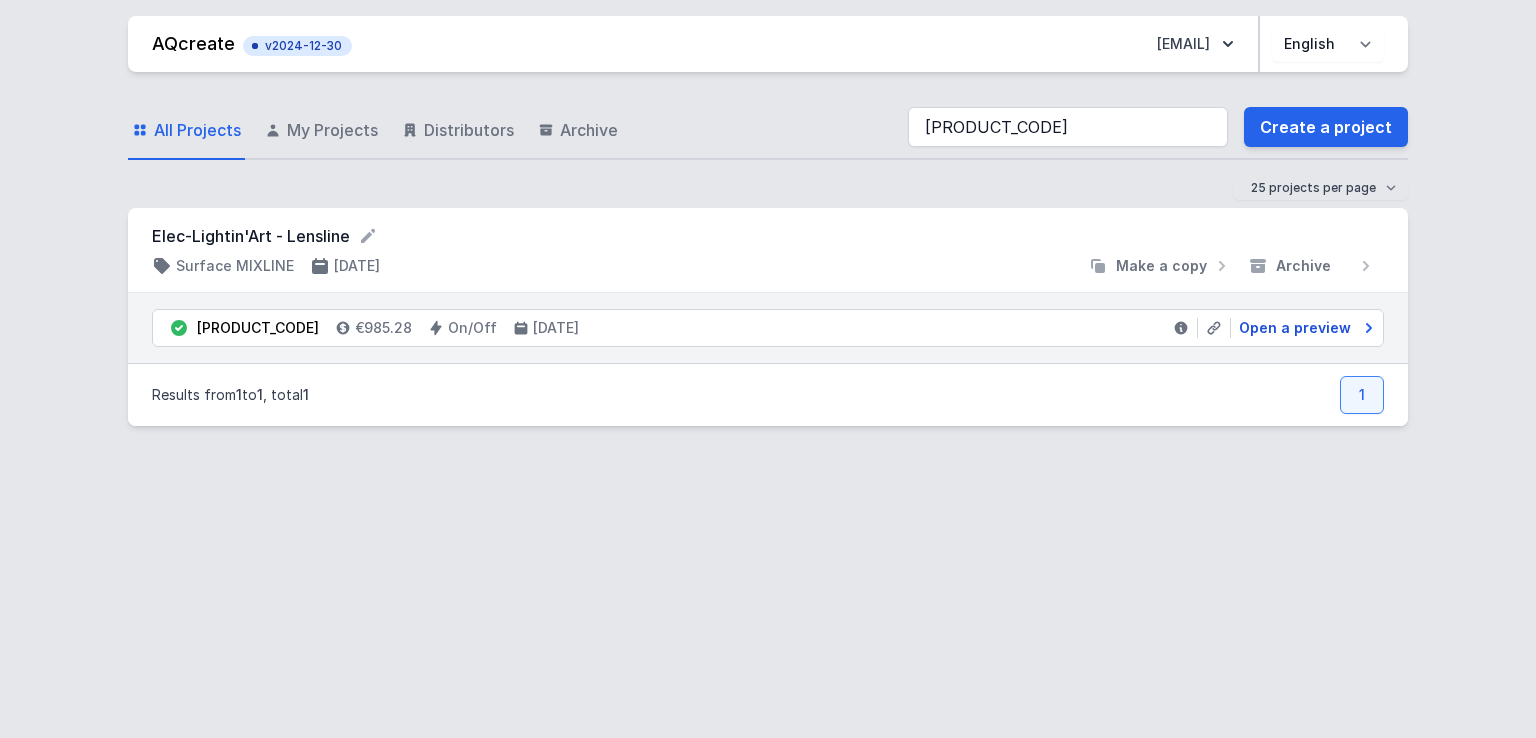 click on "Open a preview" at bounding box center (1295, 328) 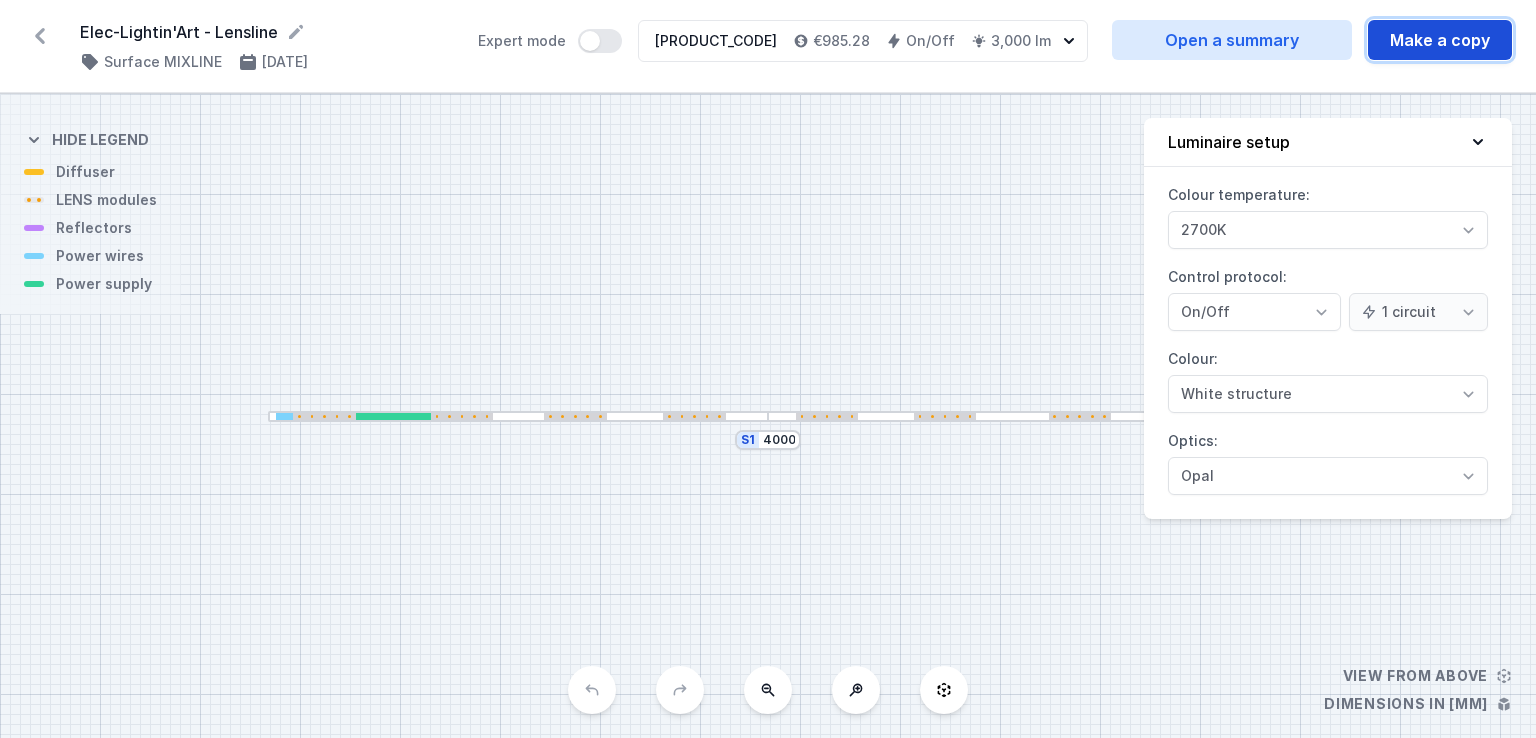 click on "Make a copy" at bounding box center (1440, 40) 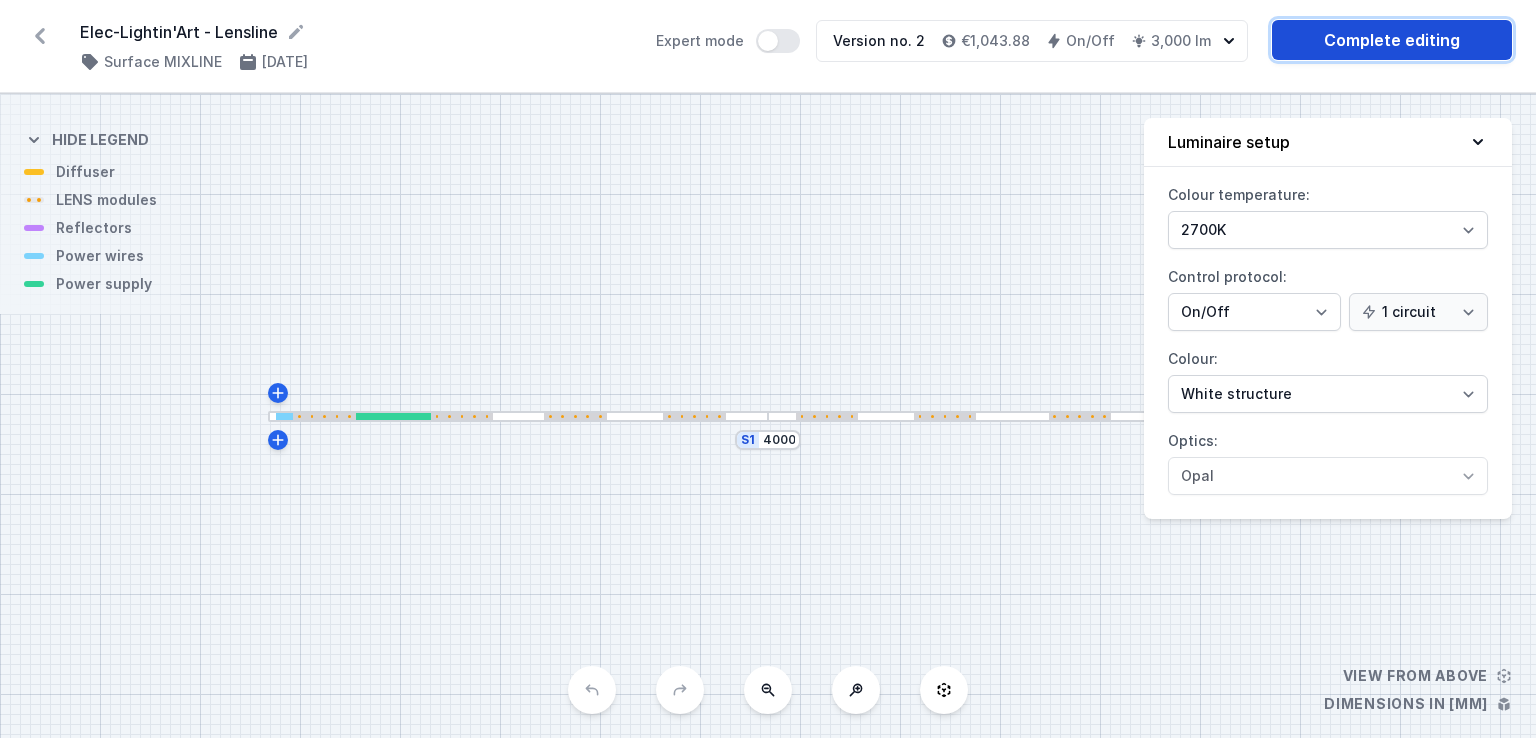 click on "Complete editing" at bounding box center [1392, 40] 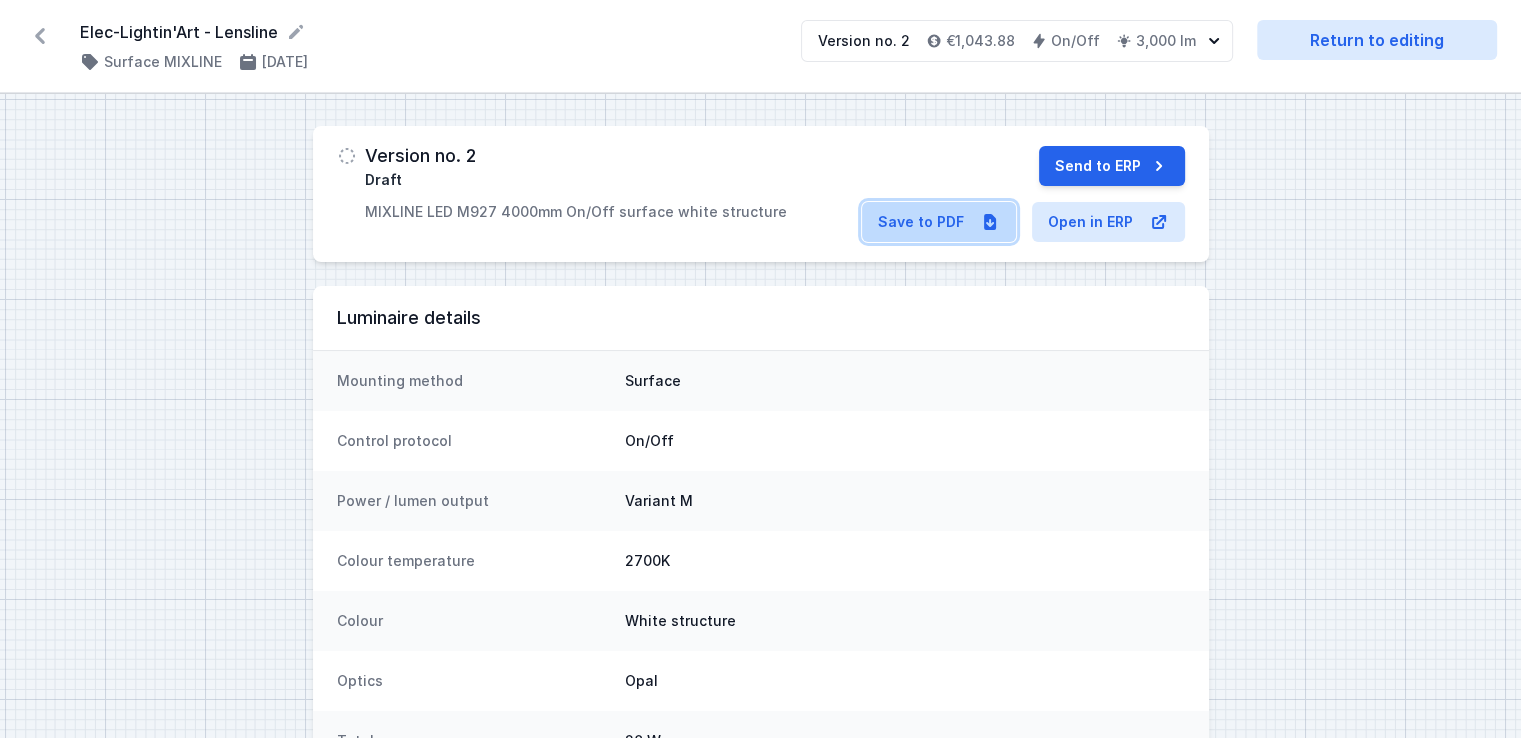 click on "Save to PDF" at bounding box center [939, 222] 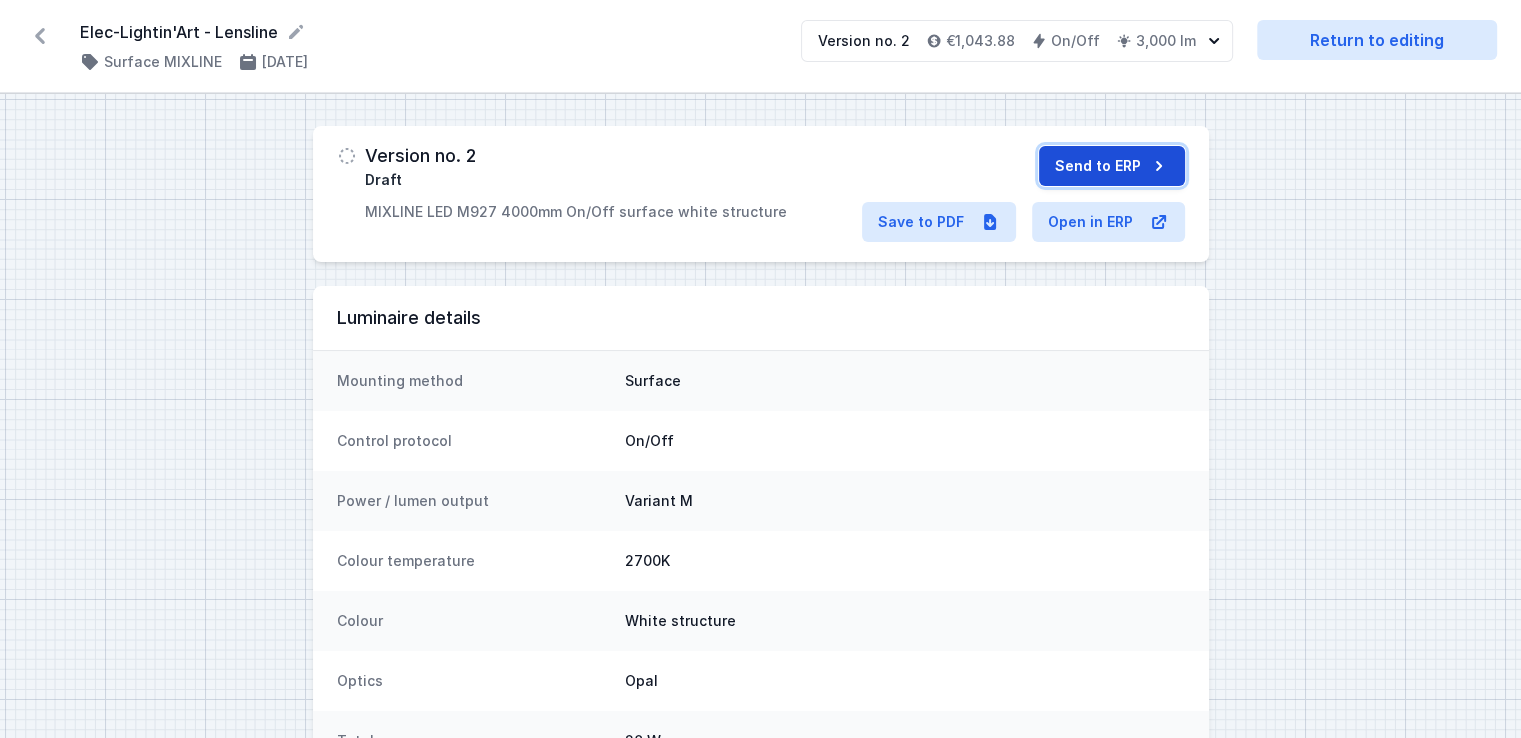 click on "Send to ERP" at bounding box center [1112, 166] 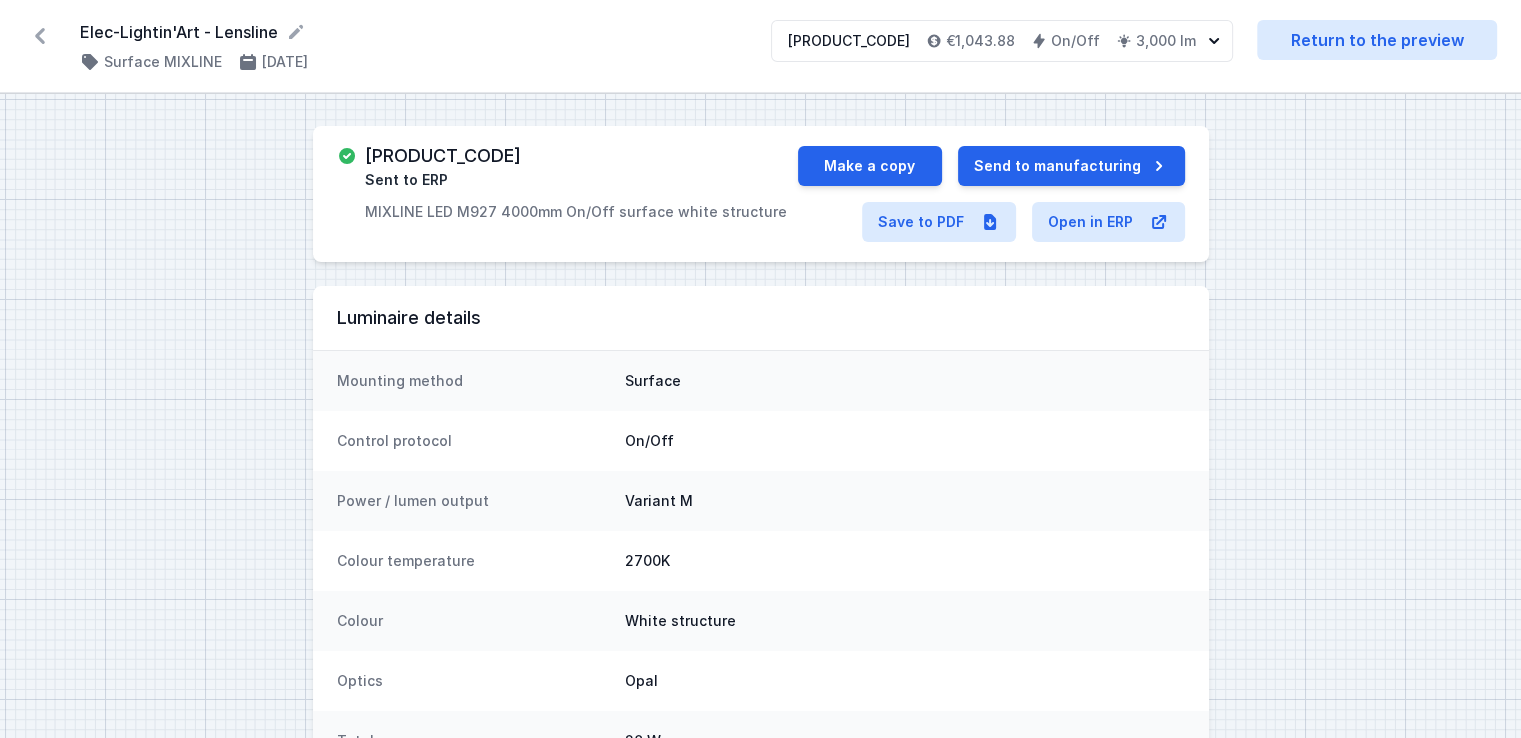 click on "70201-M927-25208-13 Sent to ERP MIXLINE LED M927 4000mm On/Off surface white structure" at bounding box center (576, 184) 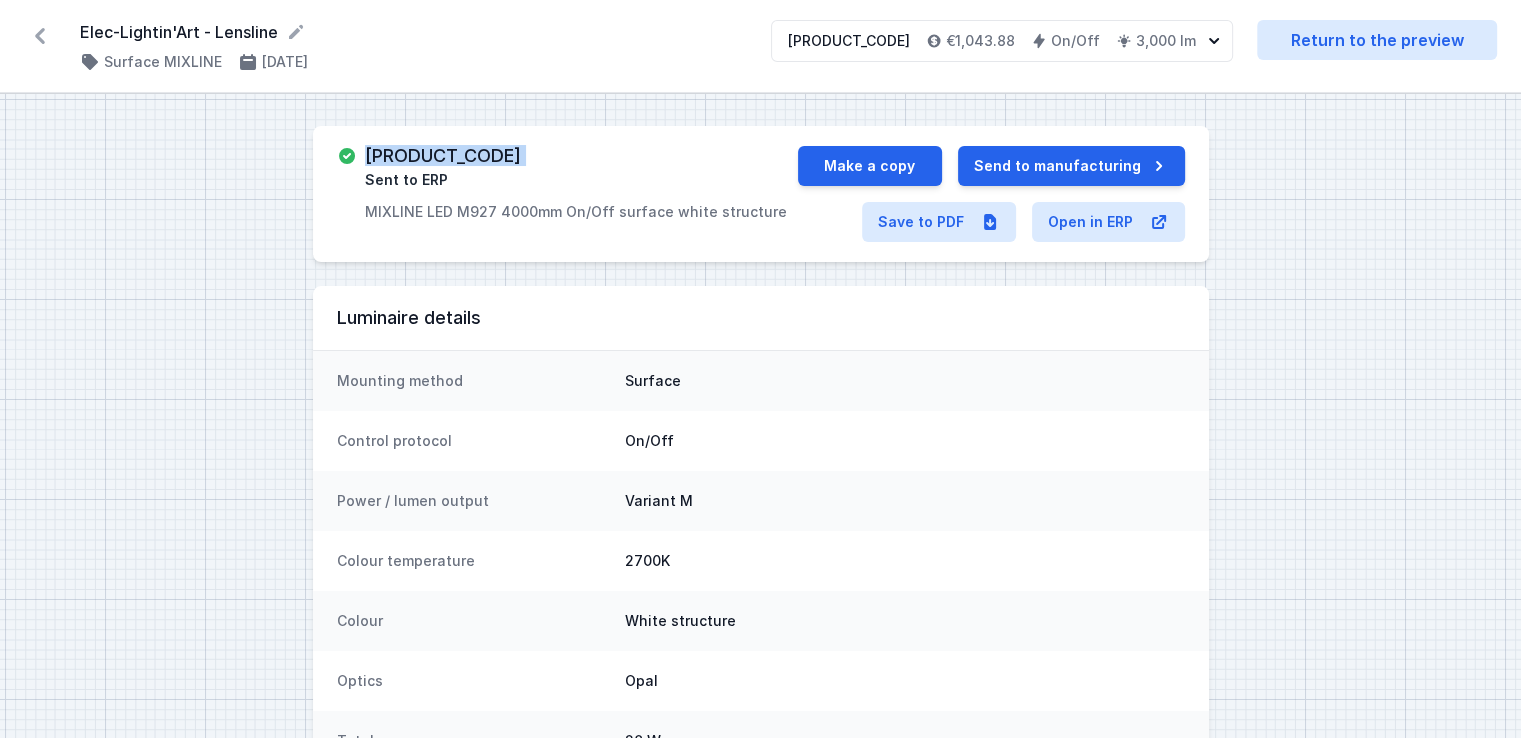 drag, startPoint x: 595, startPoint y: 157, endPoint x: 376, endPoint y: 144, distance: 219.3855 